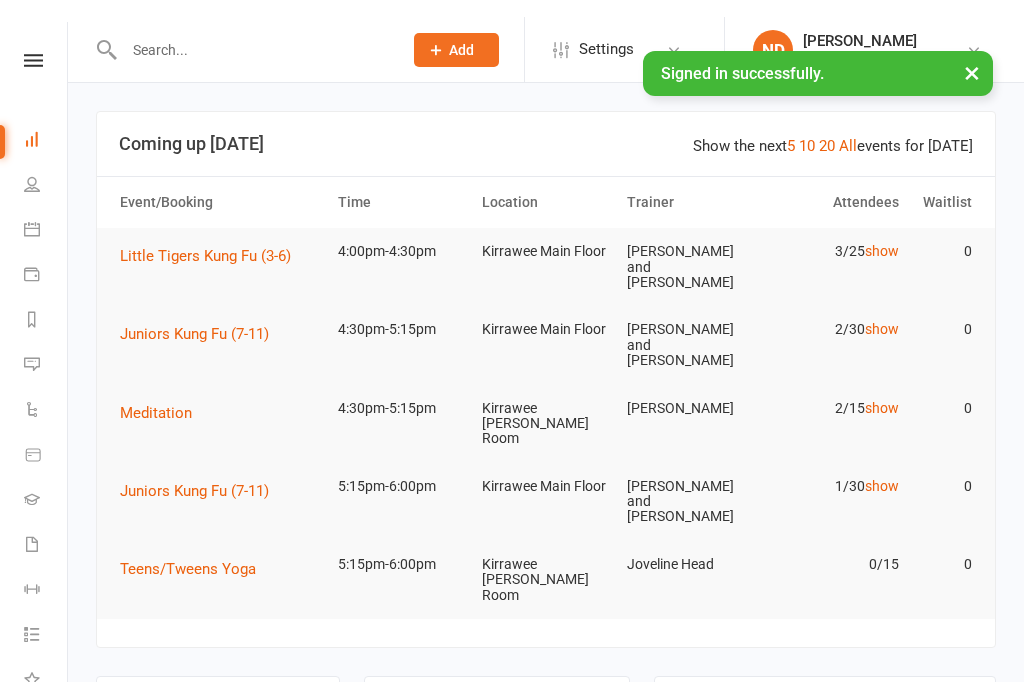scroll, scrollTop: 0, scrollLeft: 0, axis: both 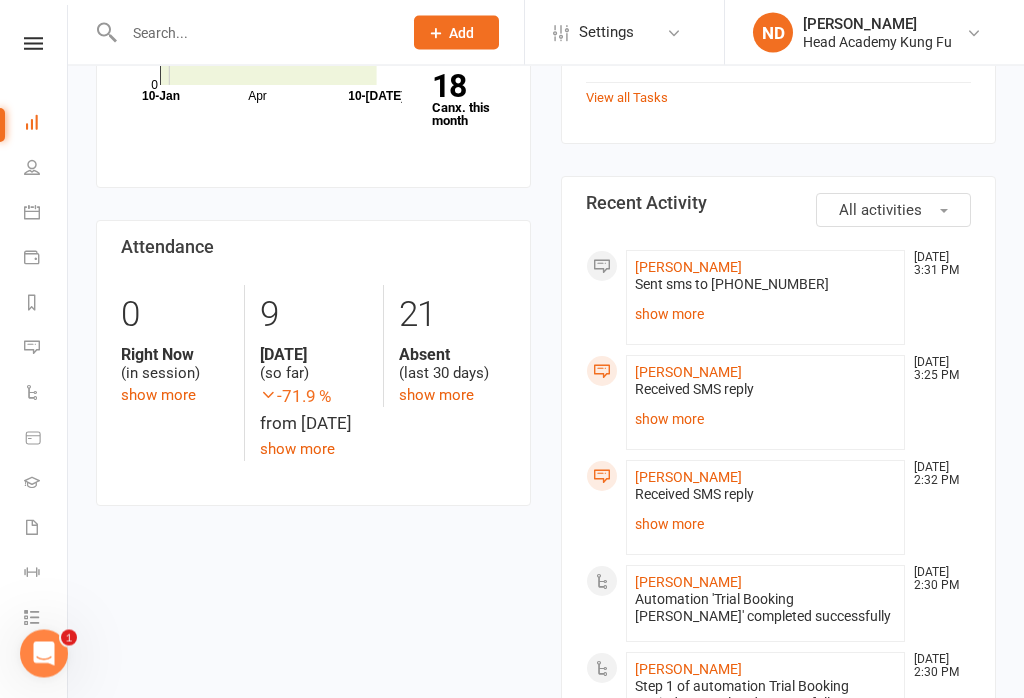 click on "show more" 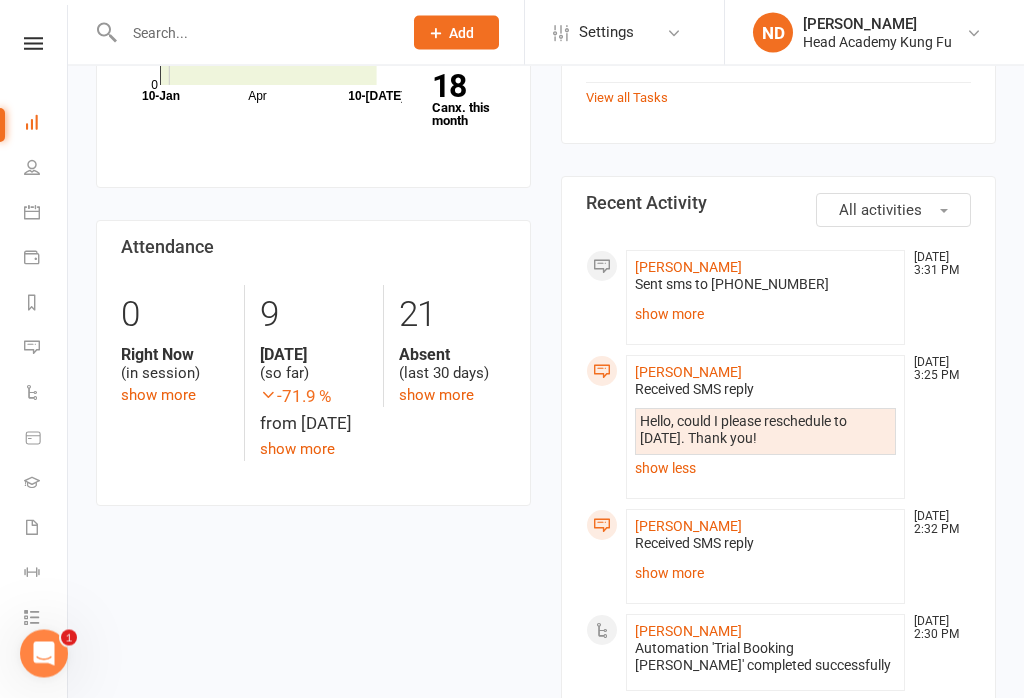 scroll, scrollTop: 909, scrollLeft: 0, axis: vertical 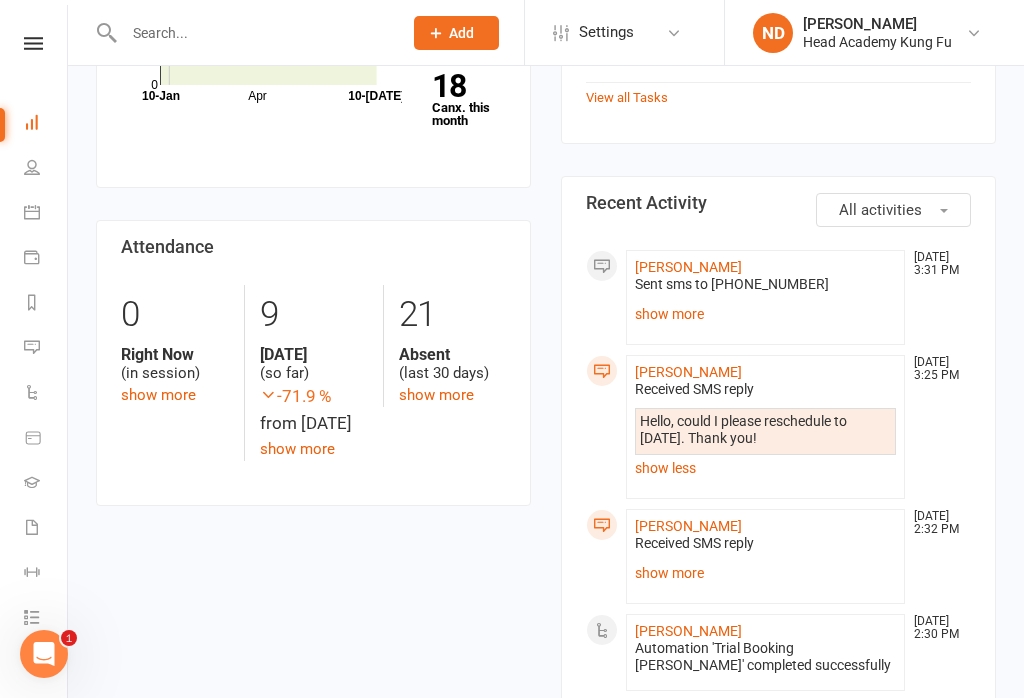 click on "show more" 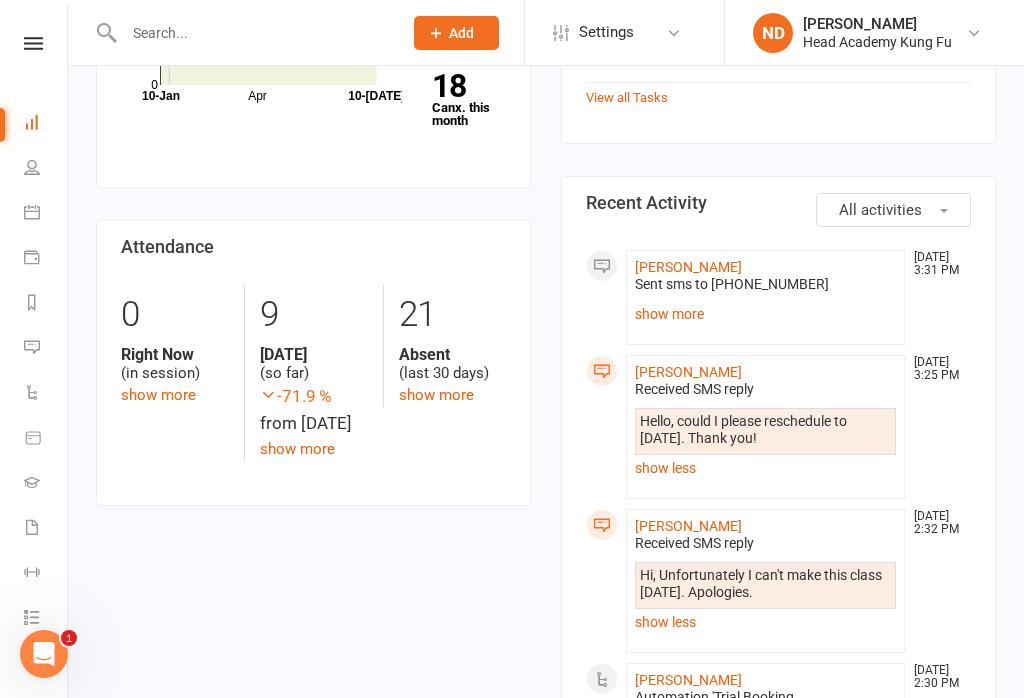 click on "show less" 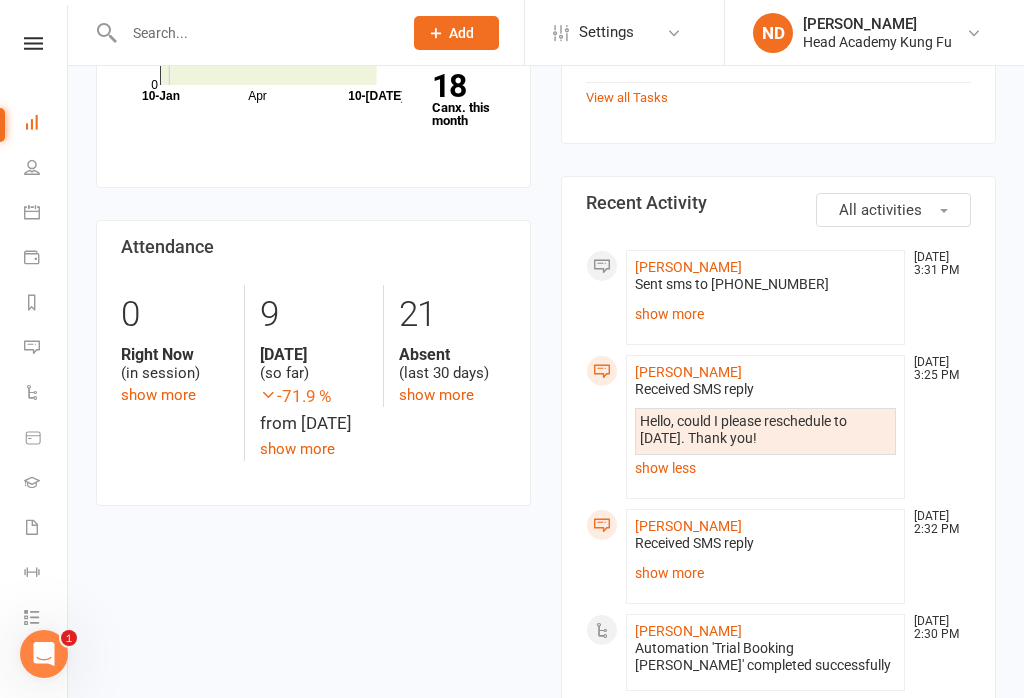click on "show less" 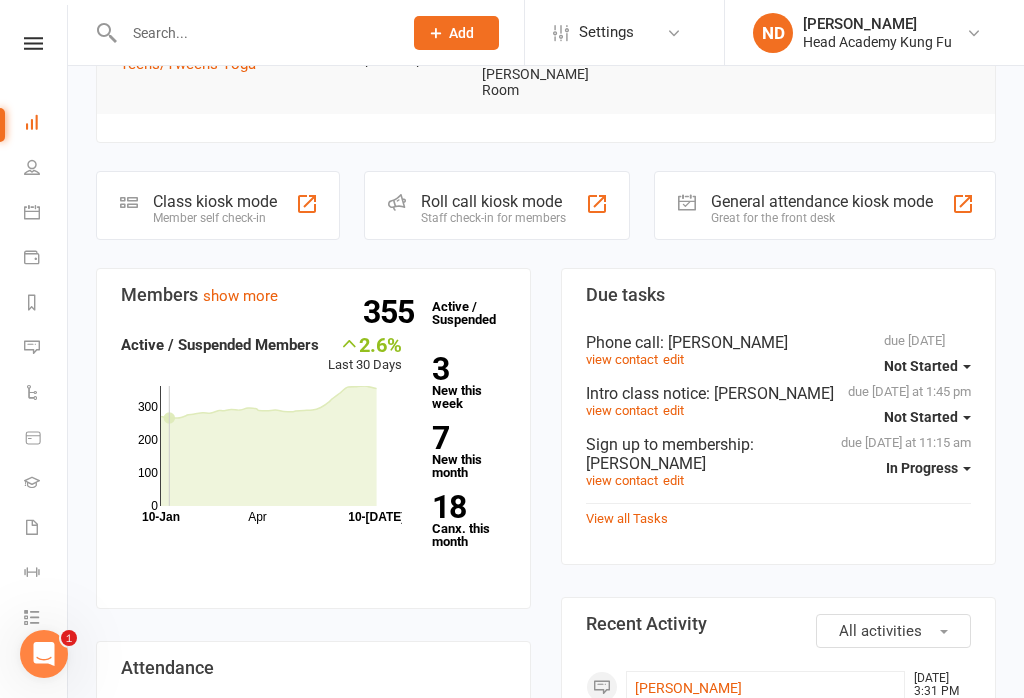 scroll, scrollTop: 422, scrollLeft: 0, axis: vertical 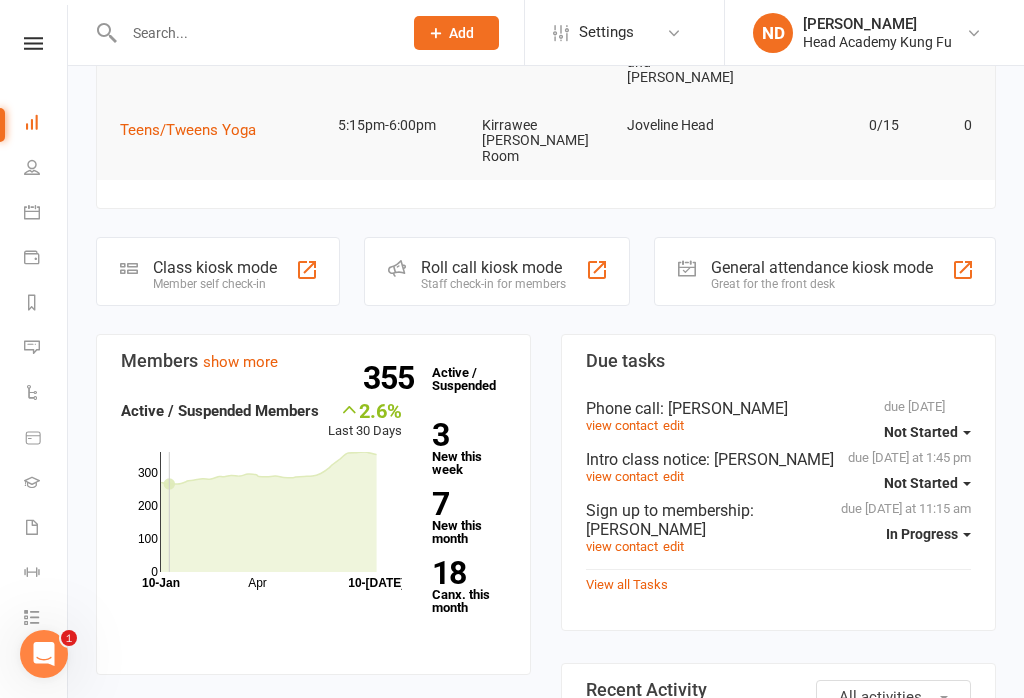 click on "Clubworx Dashboard People Calendar Payments Reports Messages   2 Automations   Product Sales Gradings   Waivers   1 Workouts   Tasks   11 What's New Check-in Kiosk modes General attendance Roll call Class check-in" at bounding box center [34, 354] 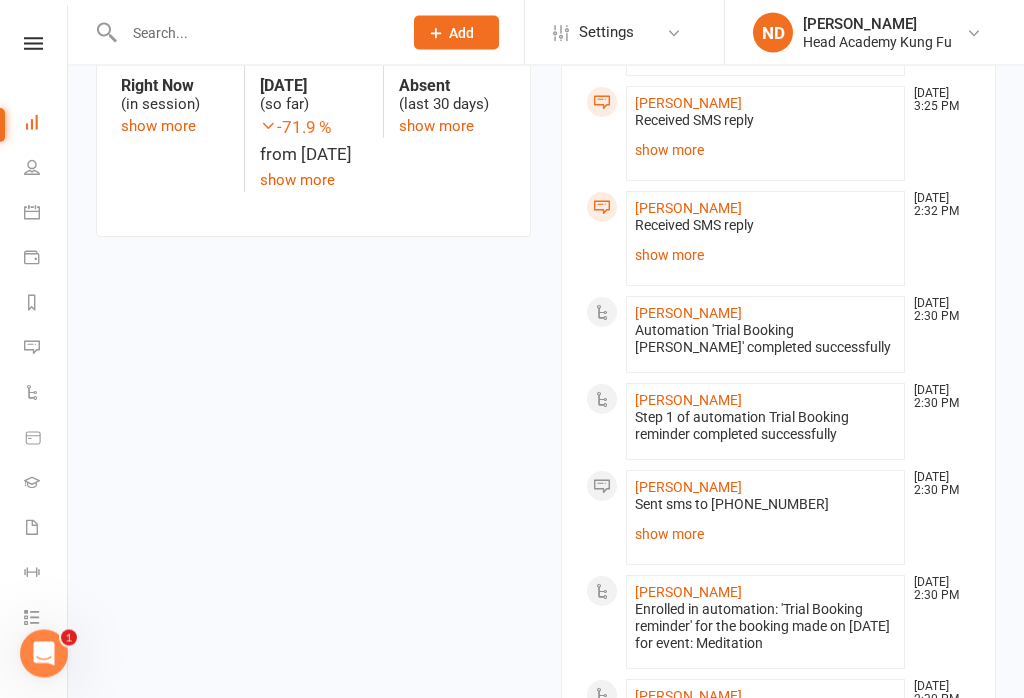scroll, scrollTop: 1178, scrollLeft: 0, axis: vertical 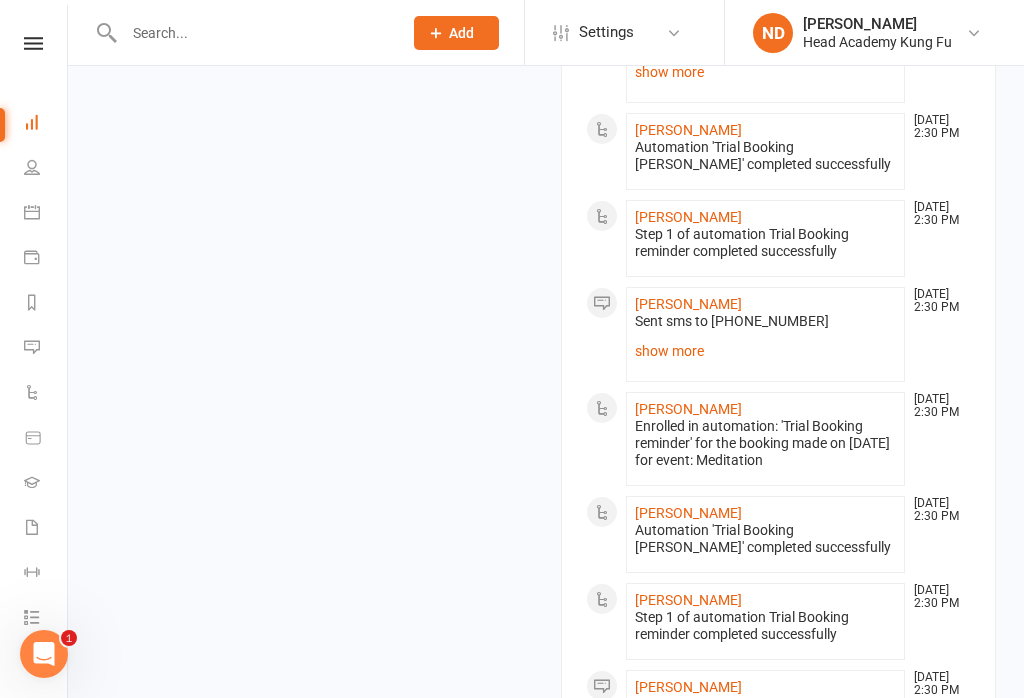 click on "show more" 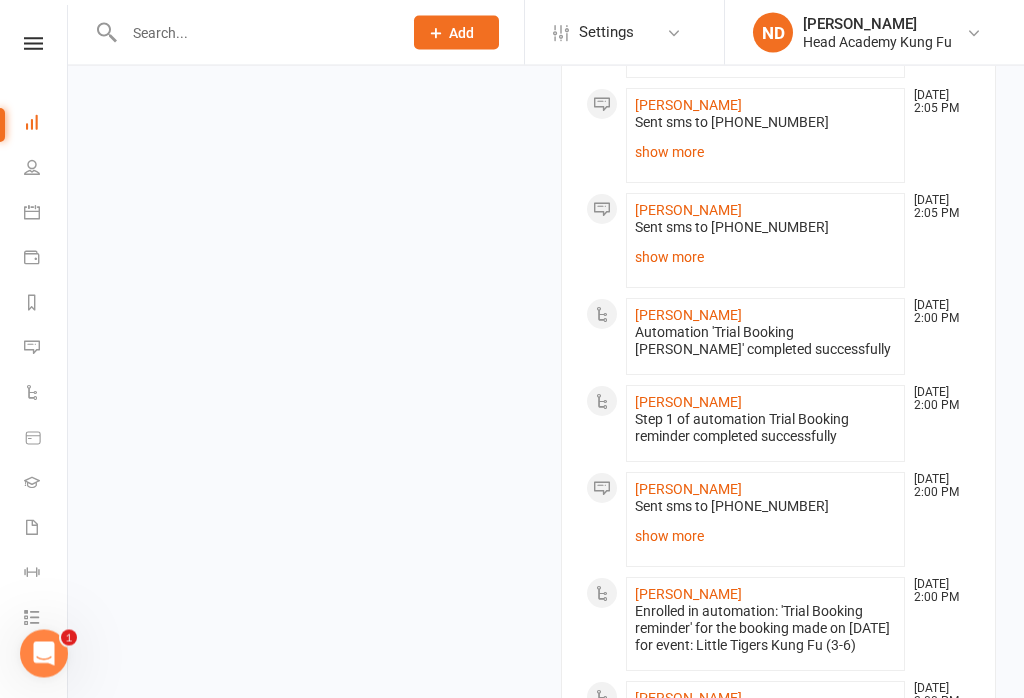 scroll, scrollTop: 2294, scrollLeft: 0, axis: vertical 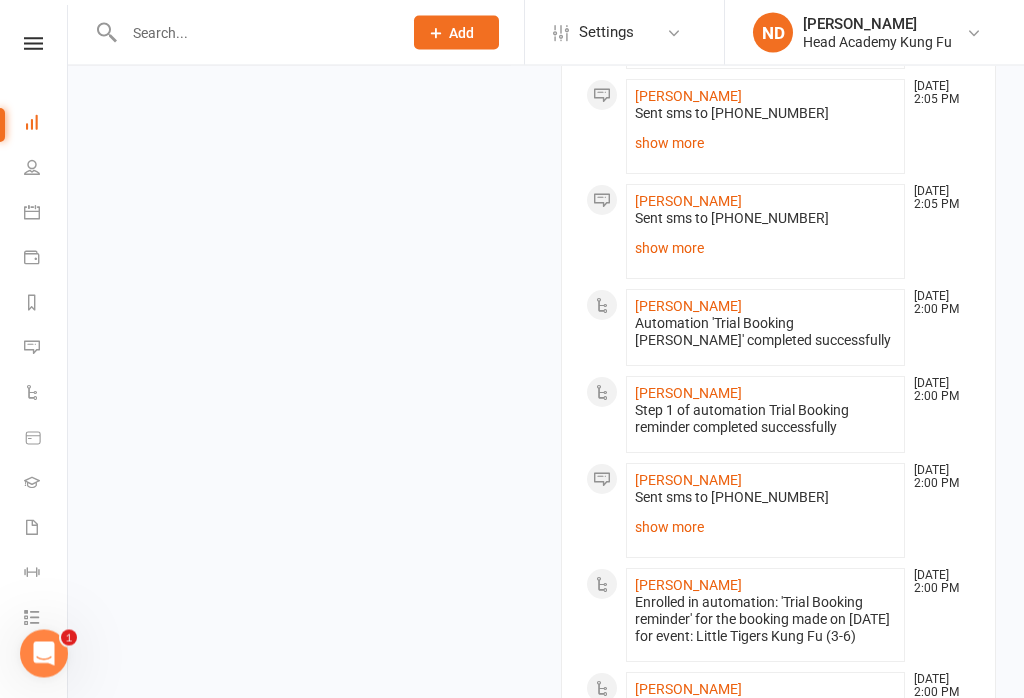 click on "[PERSON_NAME]" 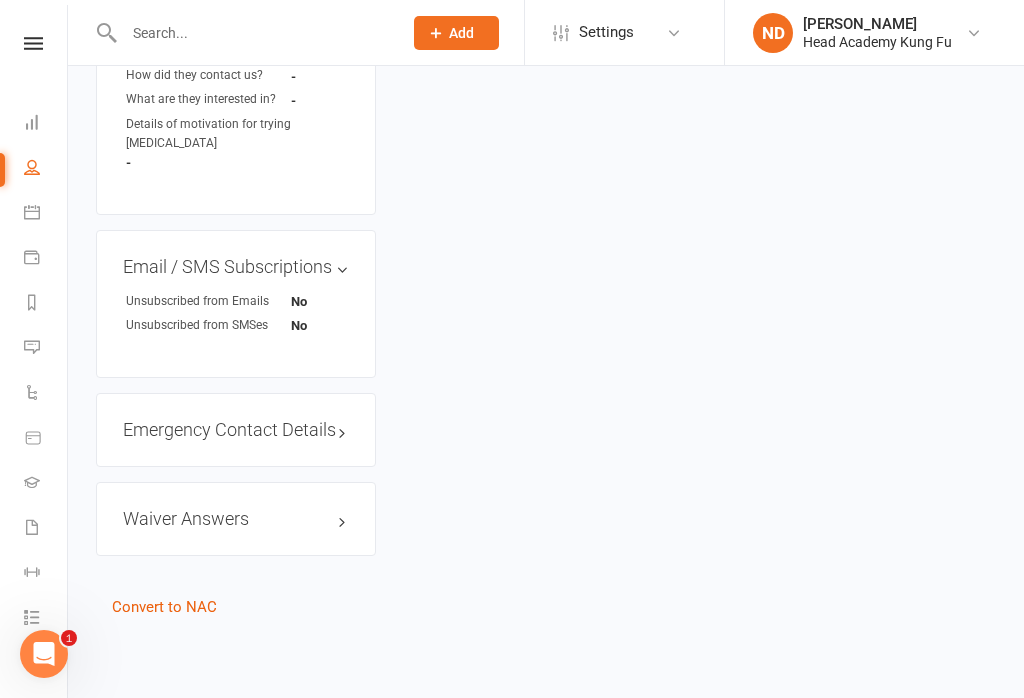 scroll, scrollTop: 0, scrollLeft: 0, axis: both 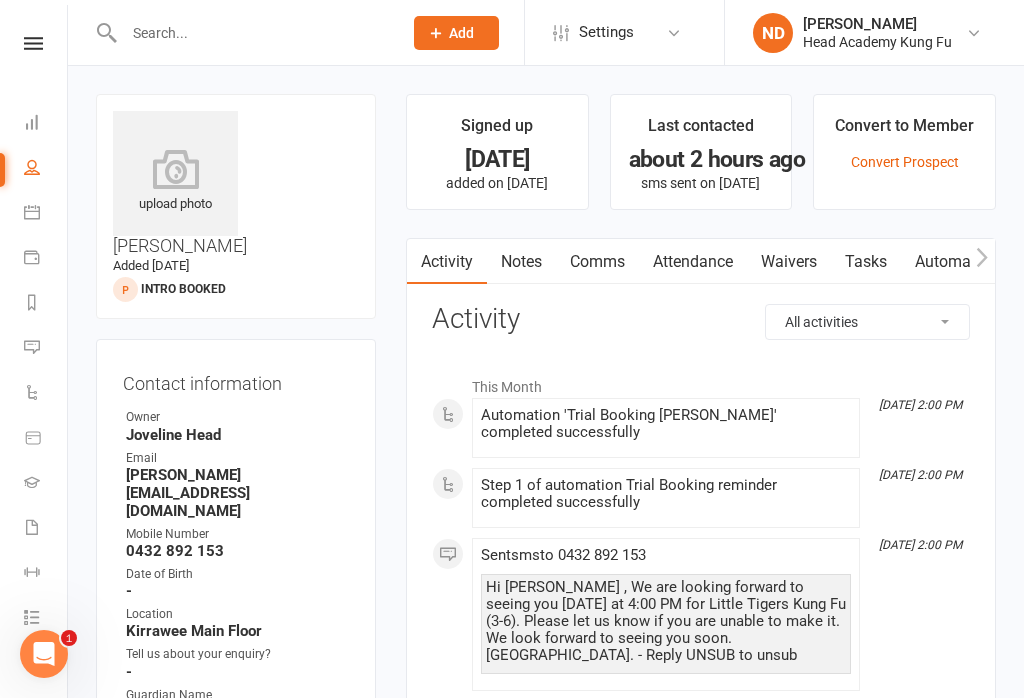 click at bounding box center (33, 43) 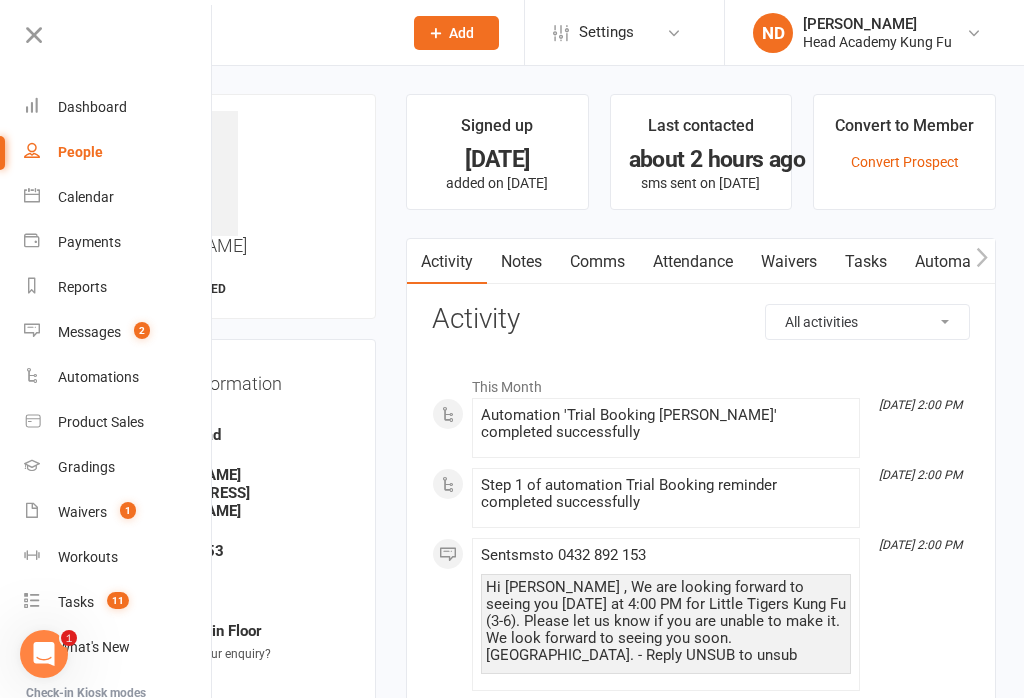 click on "Messages" at bounding box center (89, 332) 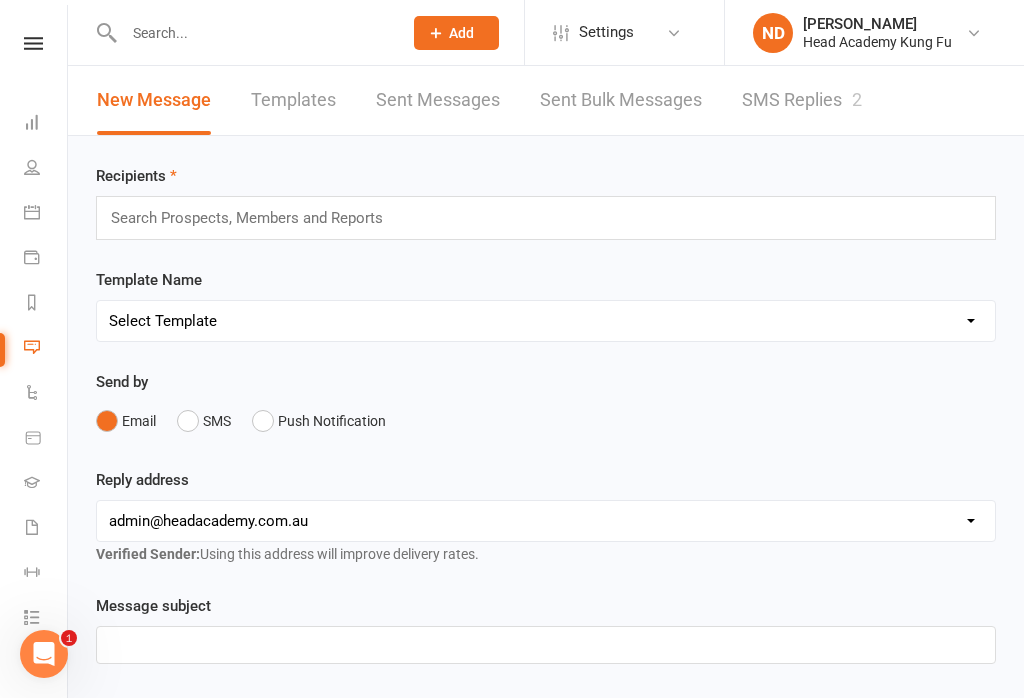 click on "SMS Replies  2" at bounding box center [802, 100] 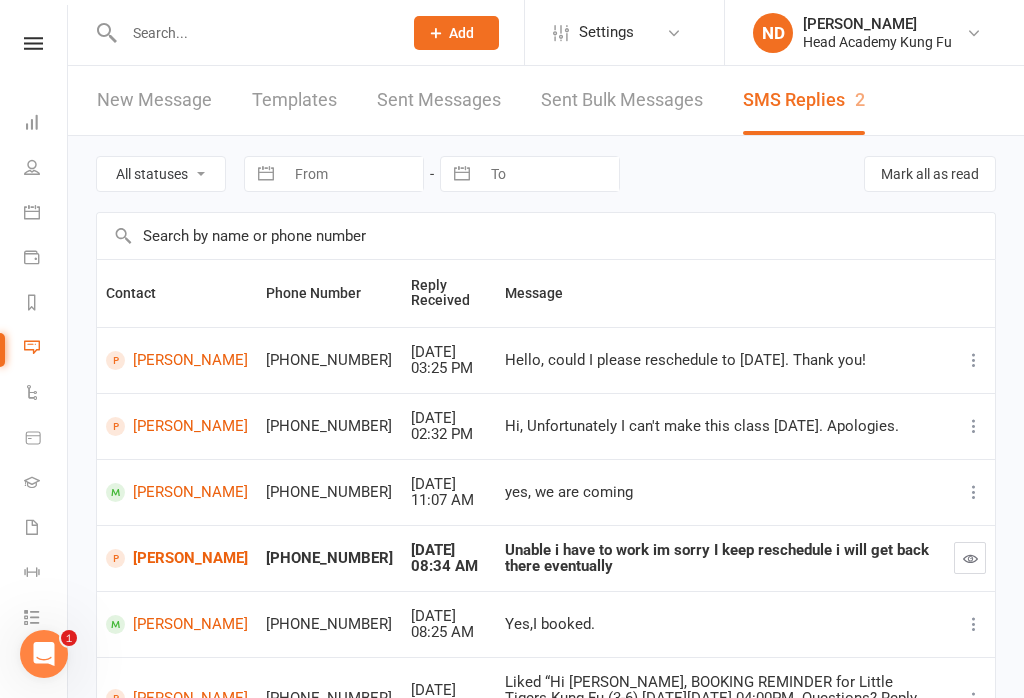 click at bounding box center [33, 43] 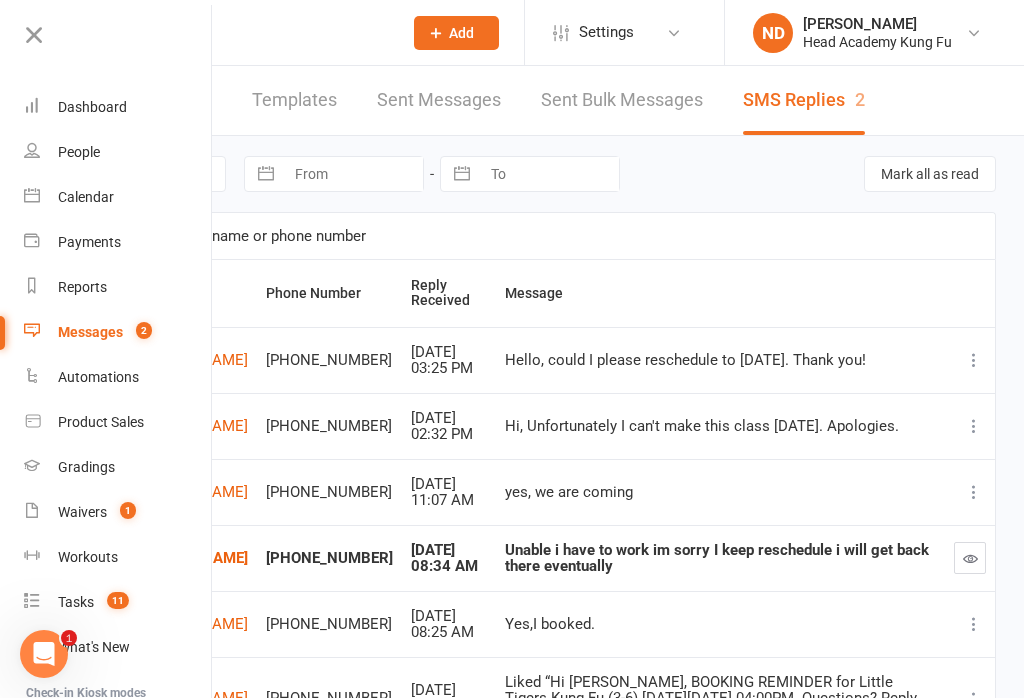 click on "Waivers" at bounding box center [82, 512] 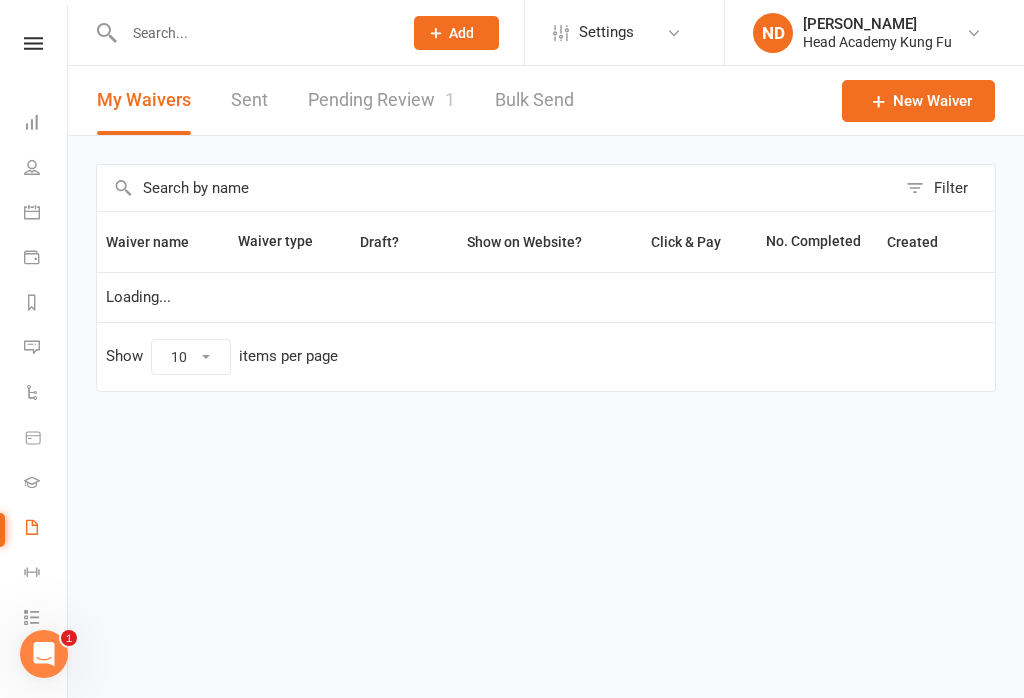 select on "50" 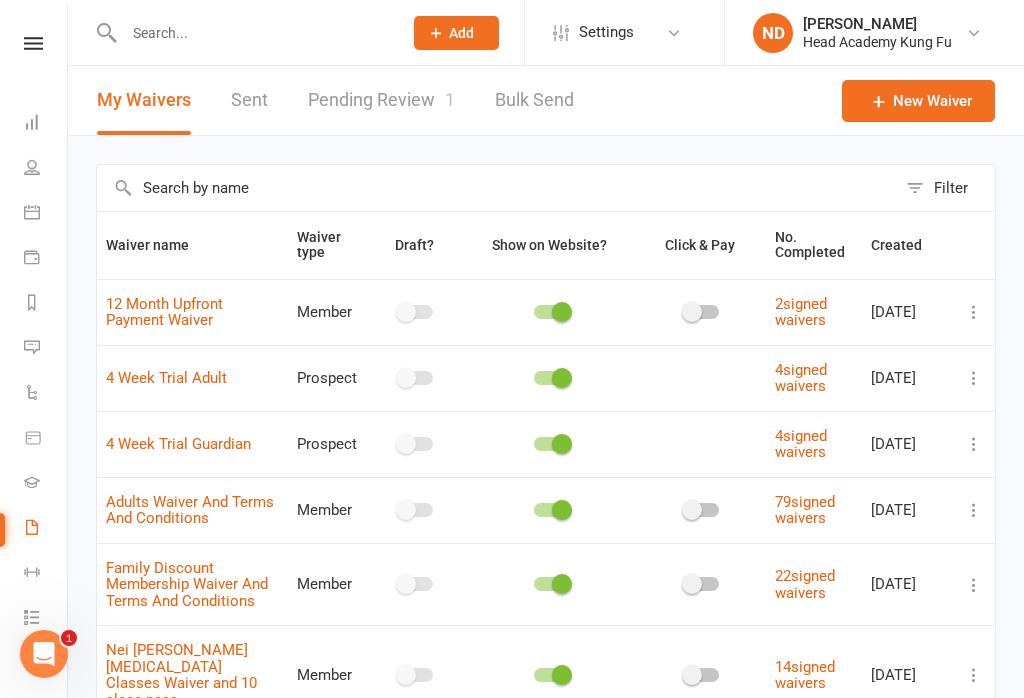 click on "Pending Review 1" at bounding box center [381, 100] 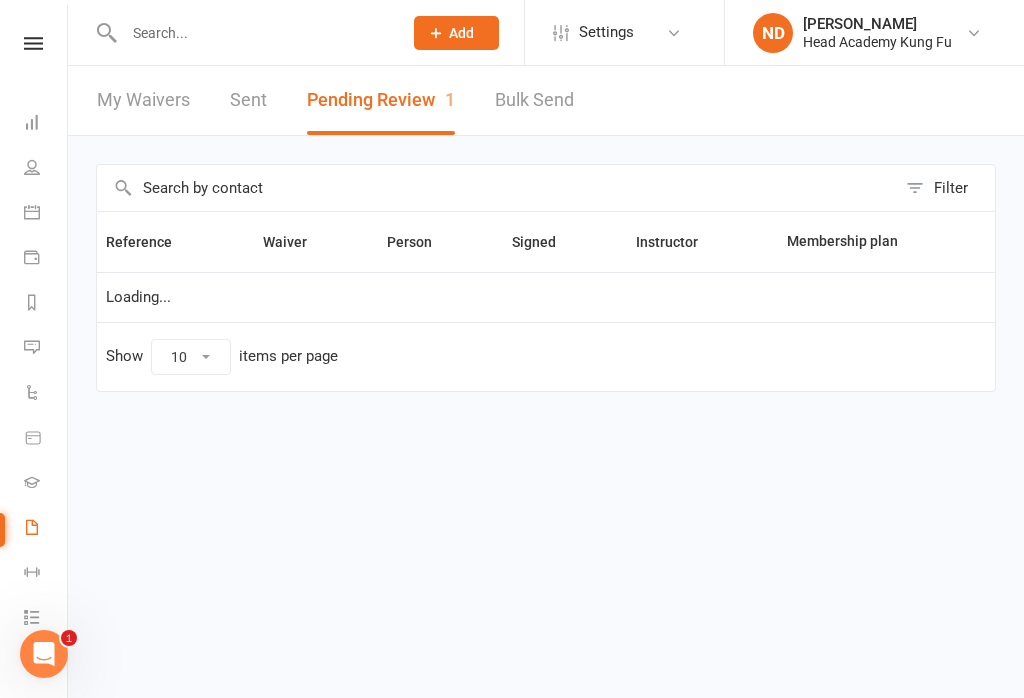 click on "My Waivers" at bounding box center [143, 100] 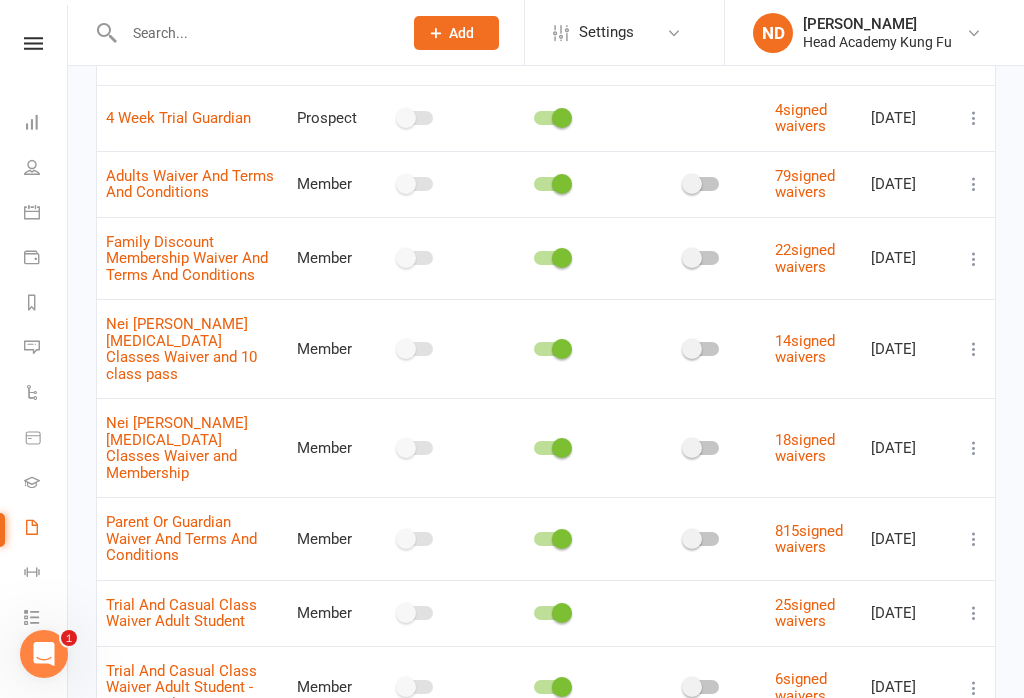 scroll, scrollTop: 327, scrollLeft: 0, axis: vertical 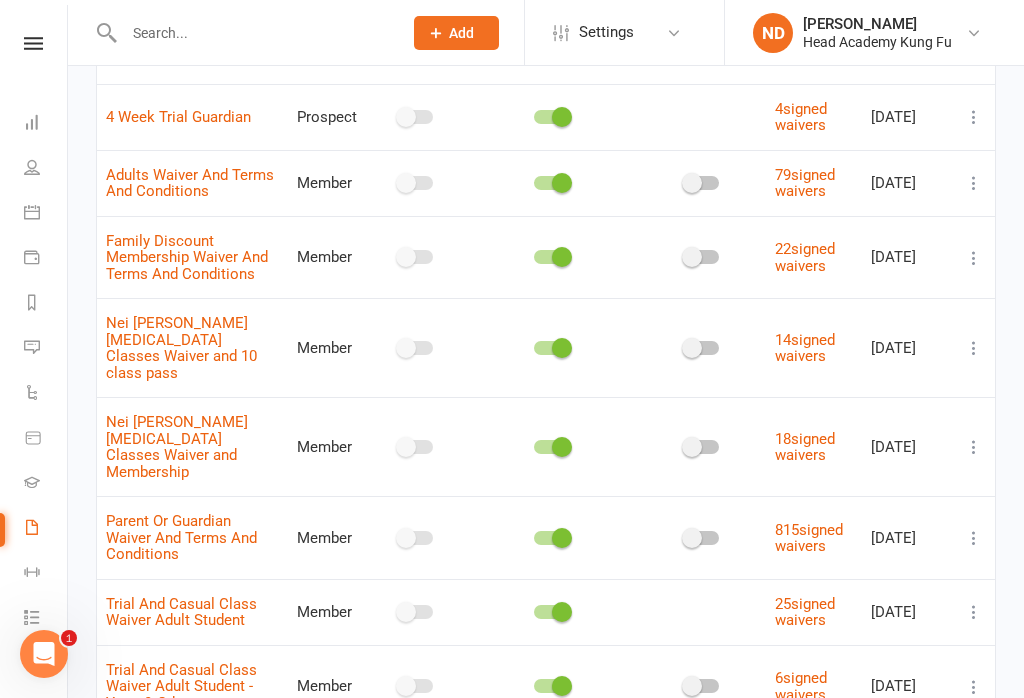 click at bounding box center [974, 538] 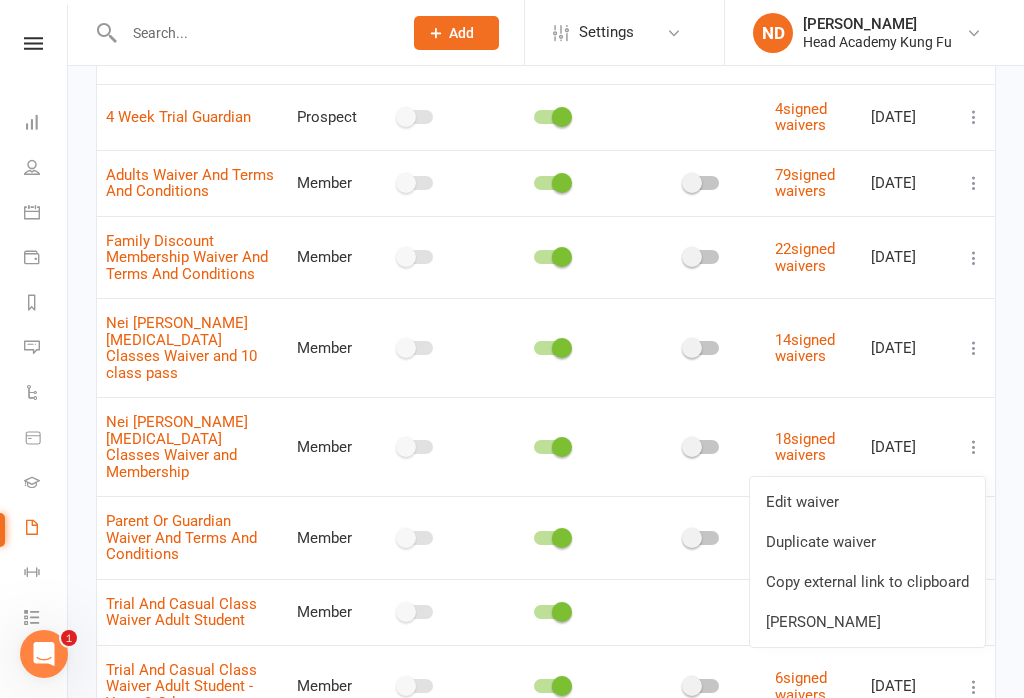 click on "Copy external link to clipboard" at bounding box center [867, 582] 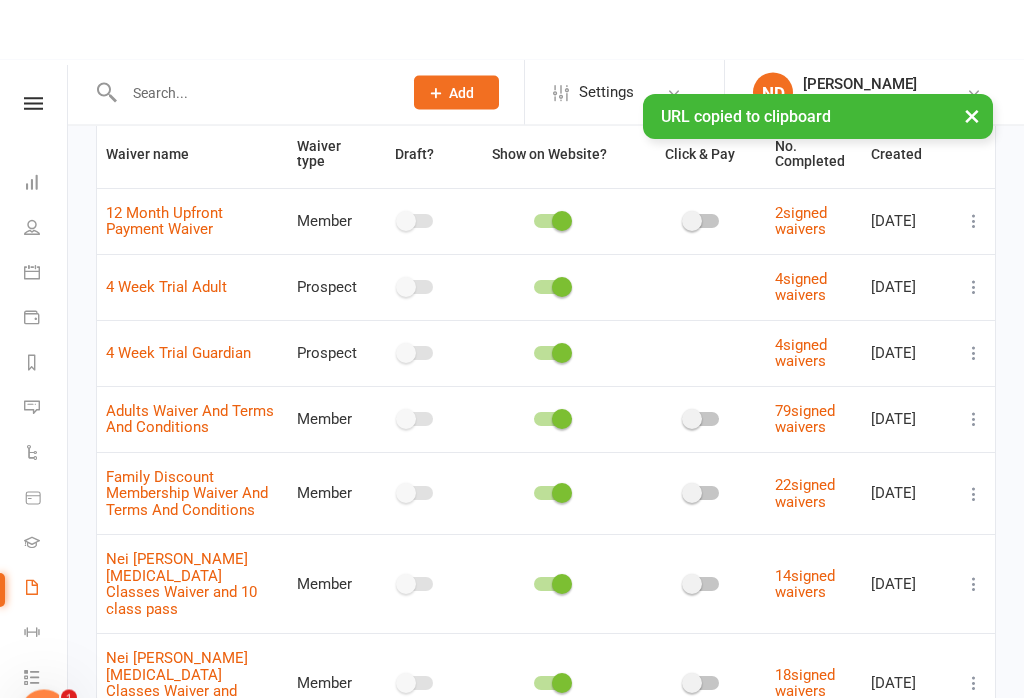 scroll, scrollTop: 0, scrollLeft: 0, axis: both 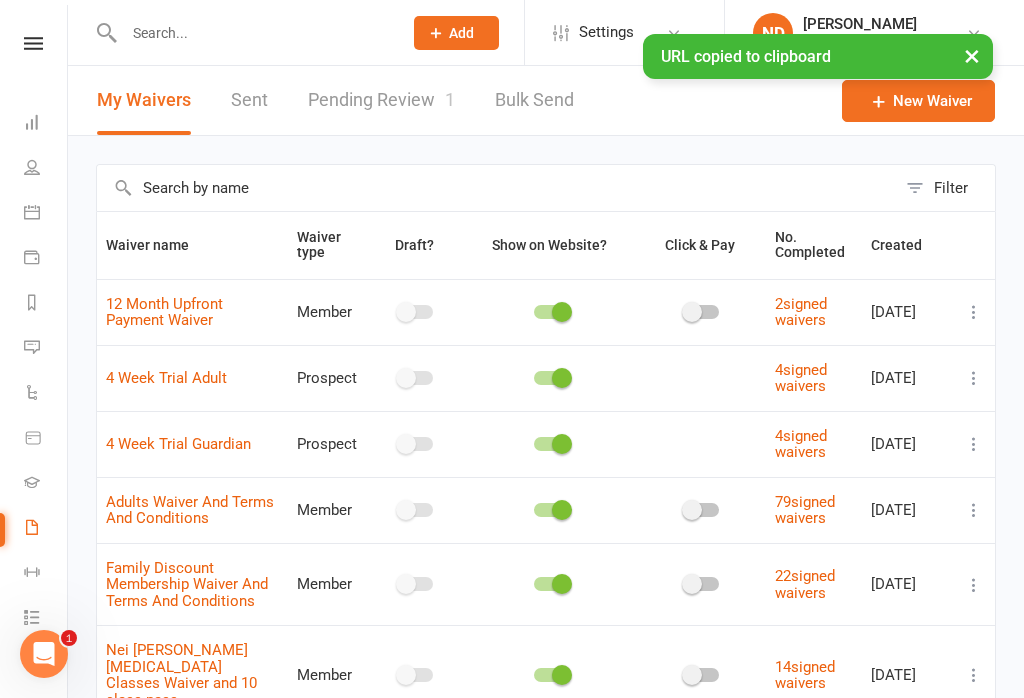 click on "× URL copied to clipboard" at bounding box center (499, 34) 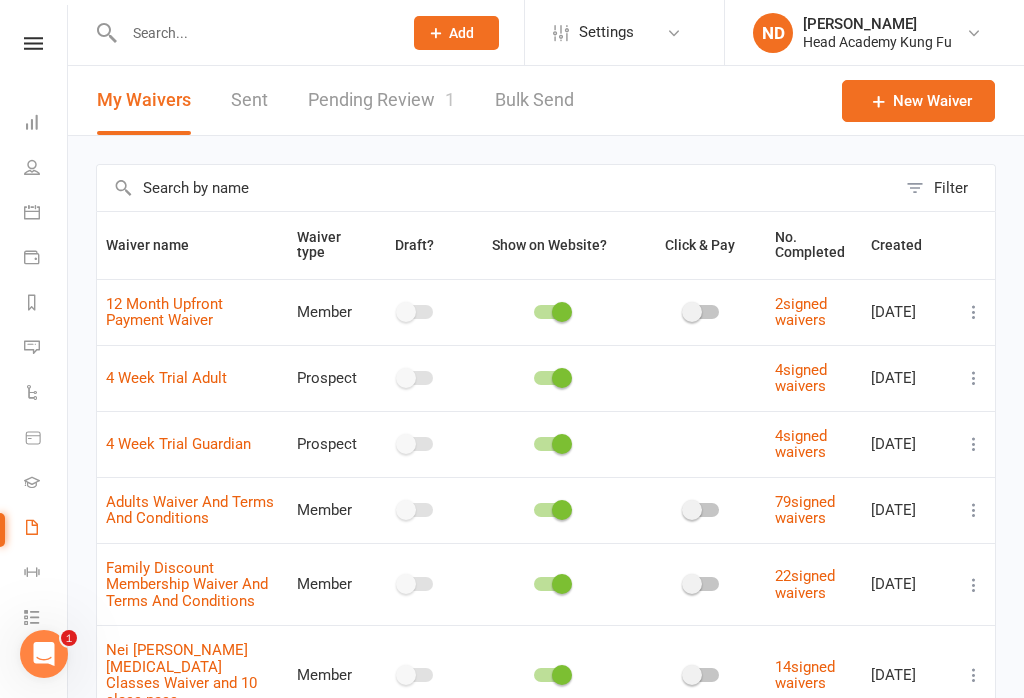 click at bounding box center [33, 43] 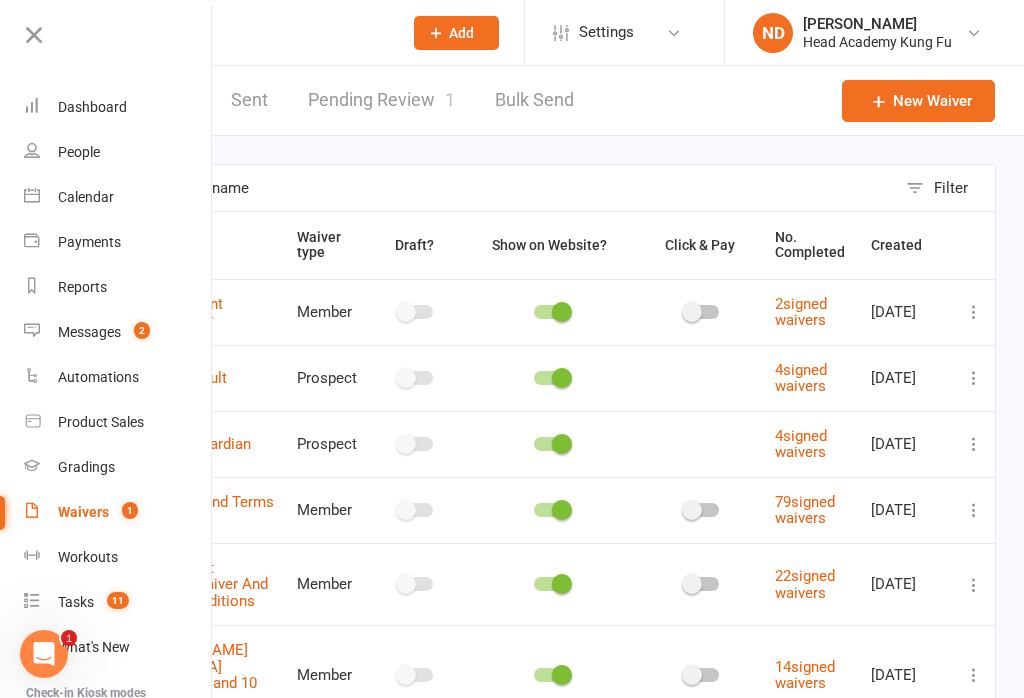 click on "Dashboard" at bounding box center (92, 107) 